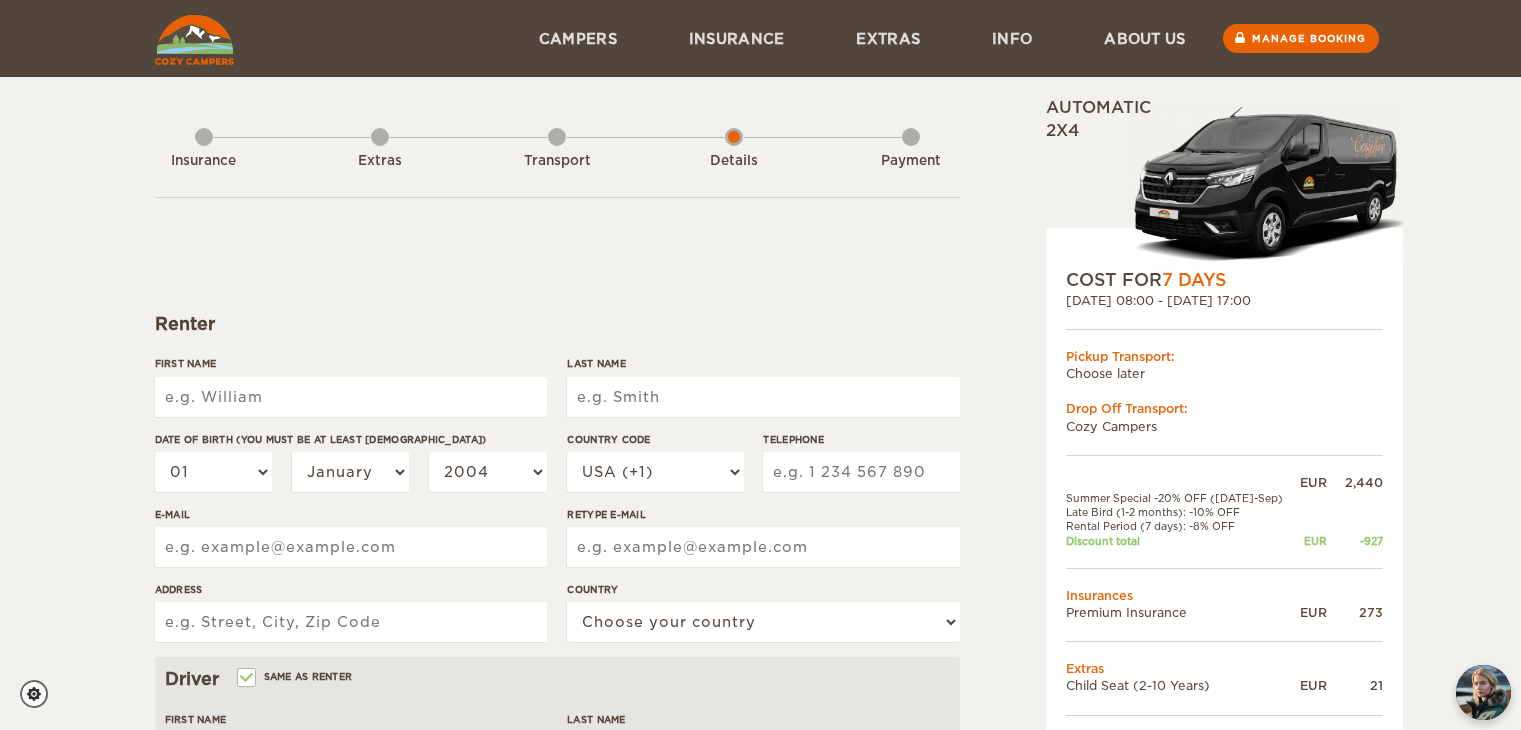 scroll, scrollTop: 0, scrollLeft: 0, axis: both 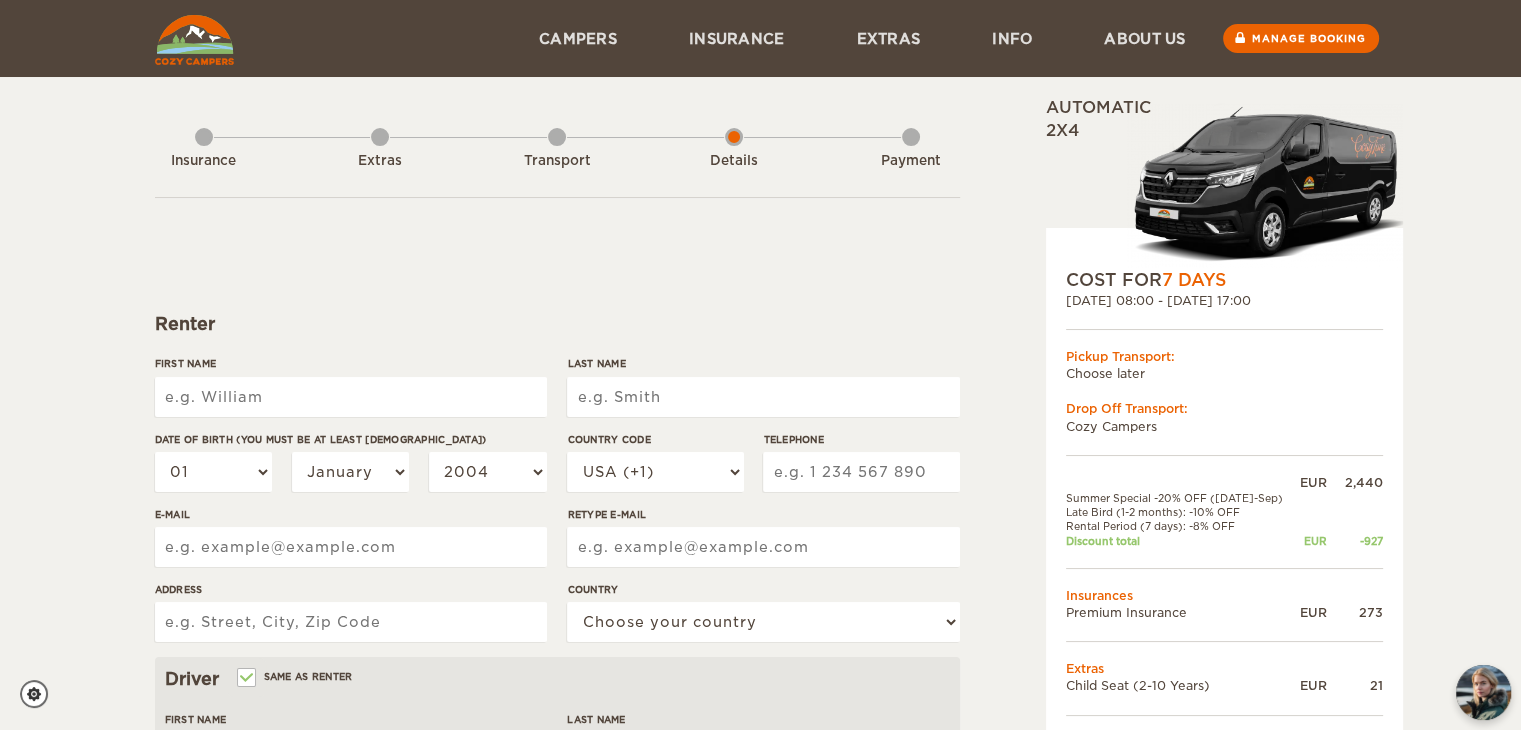 click on "First Name" at bounding box center (351, 397) 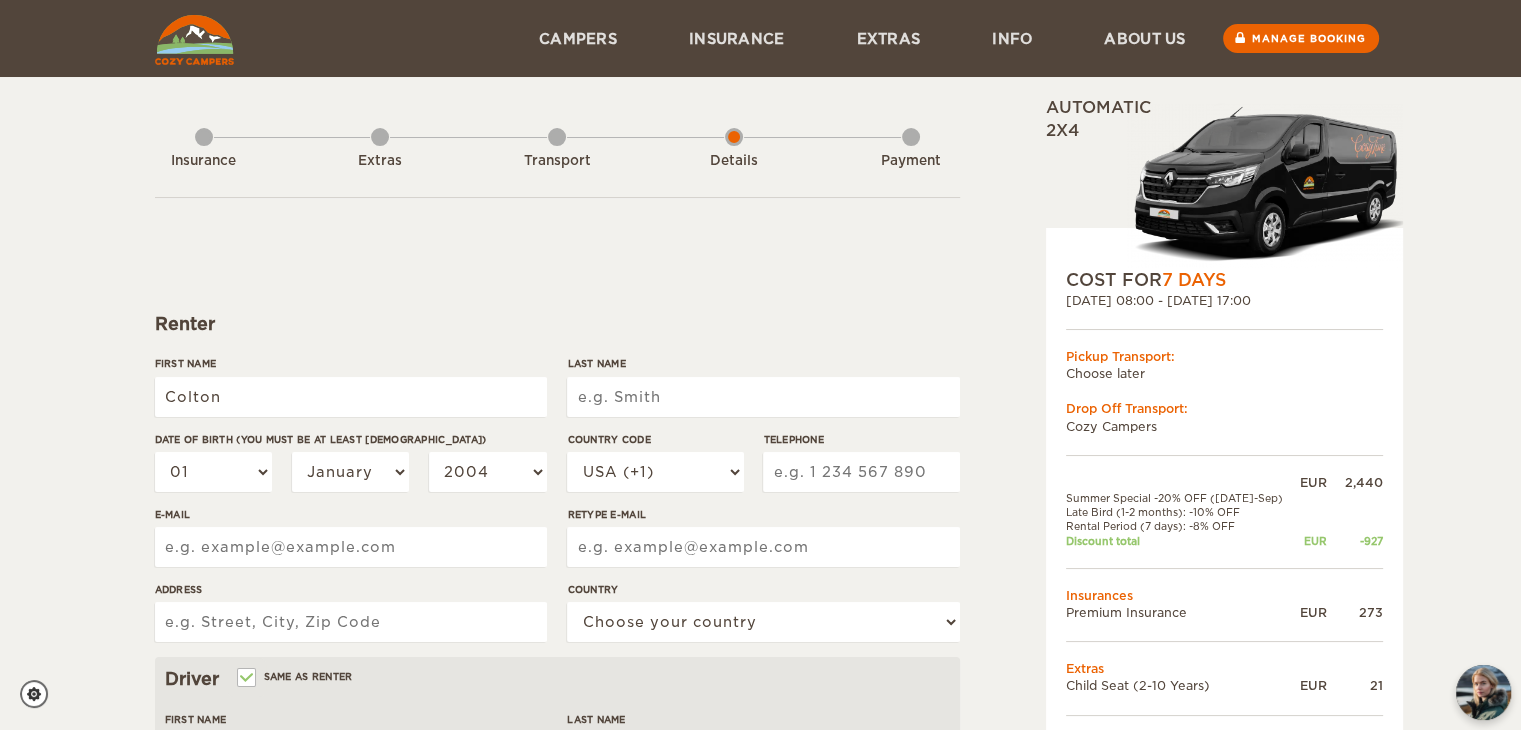 type on "Thornton" 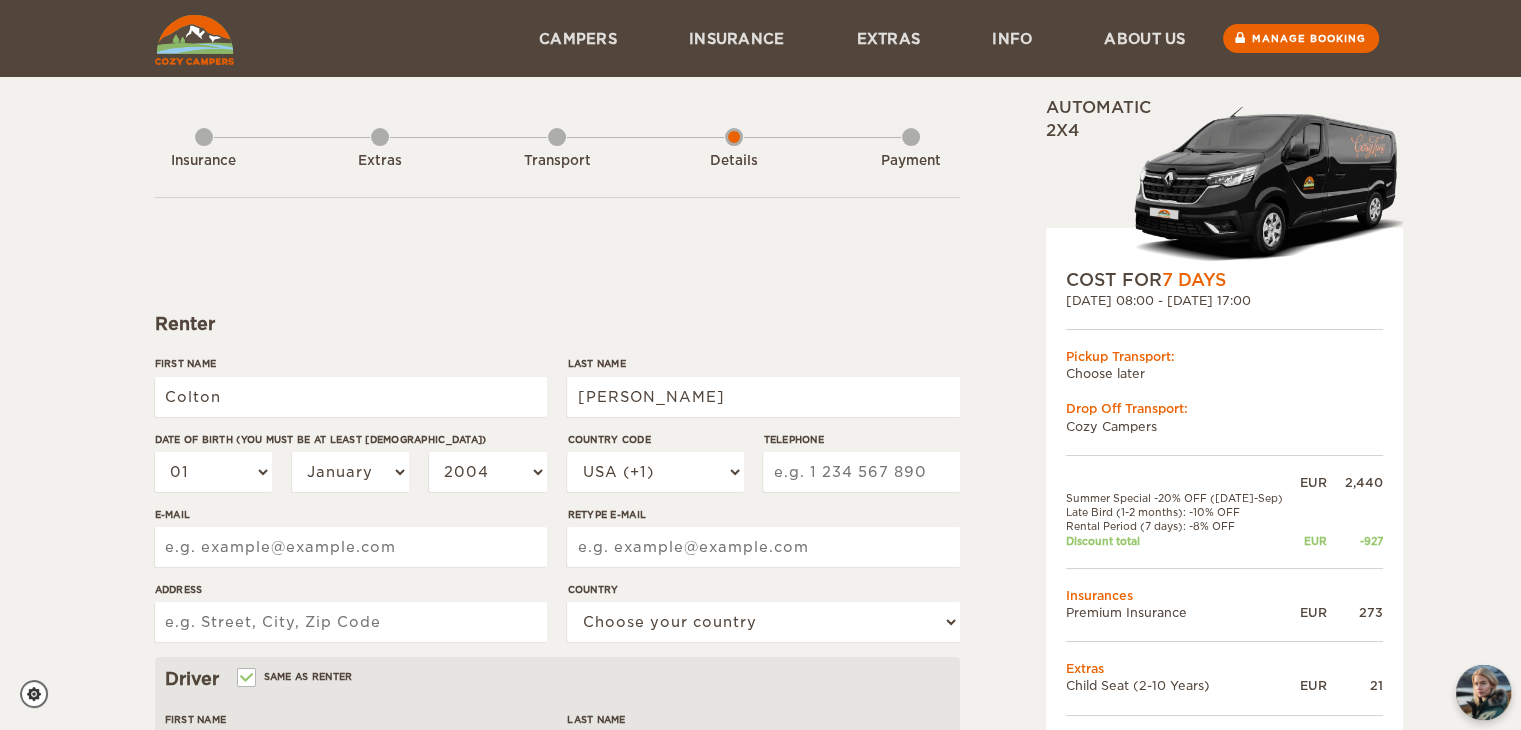 type on "4356400031" 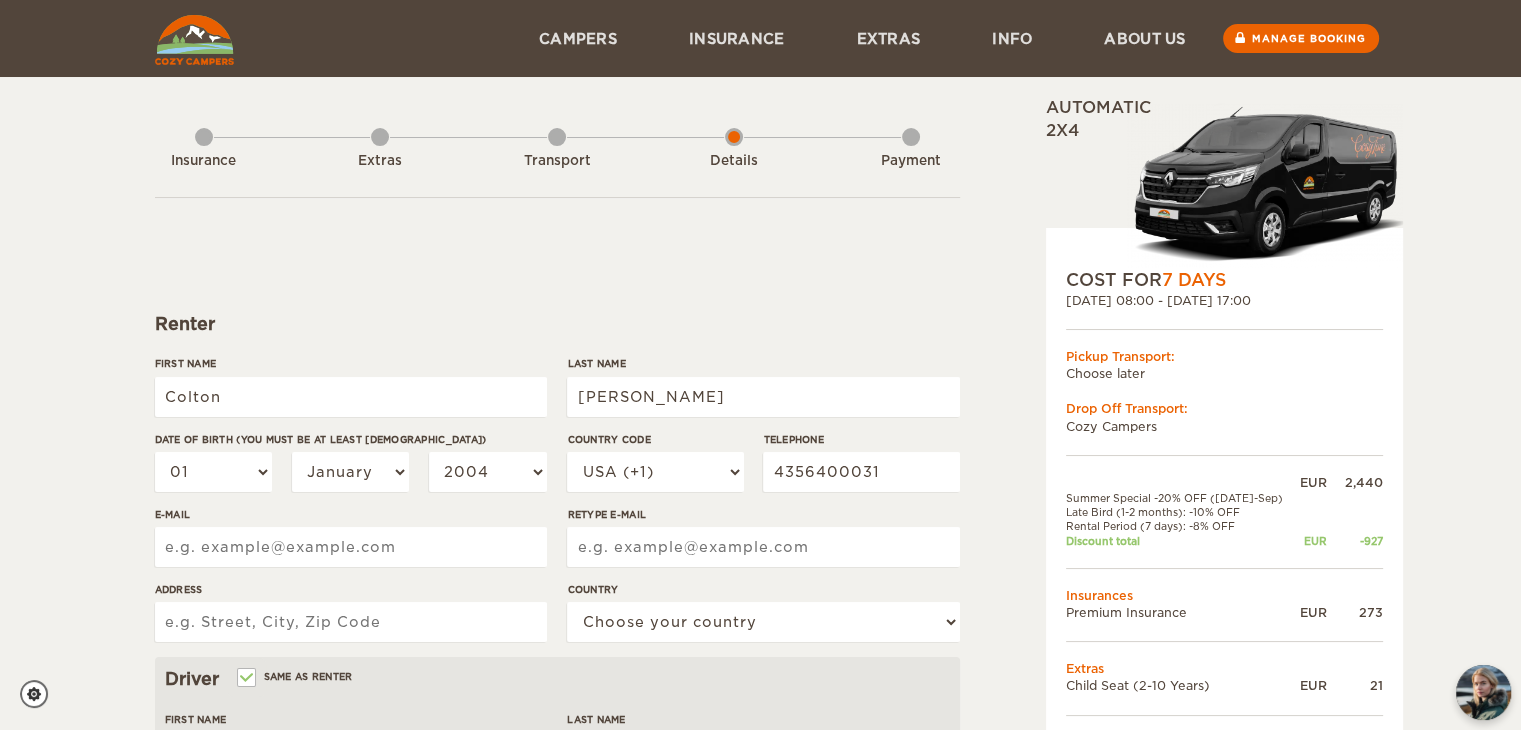 type on "cmacthor@gmail.com" 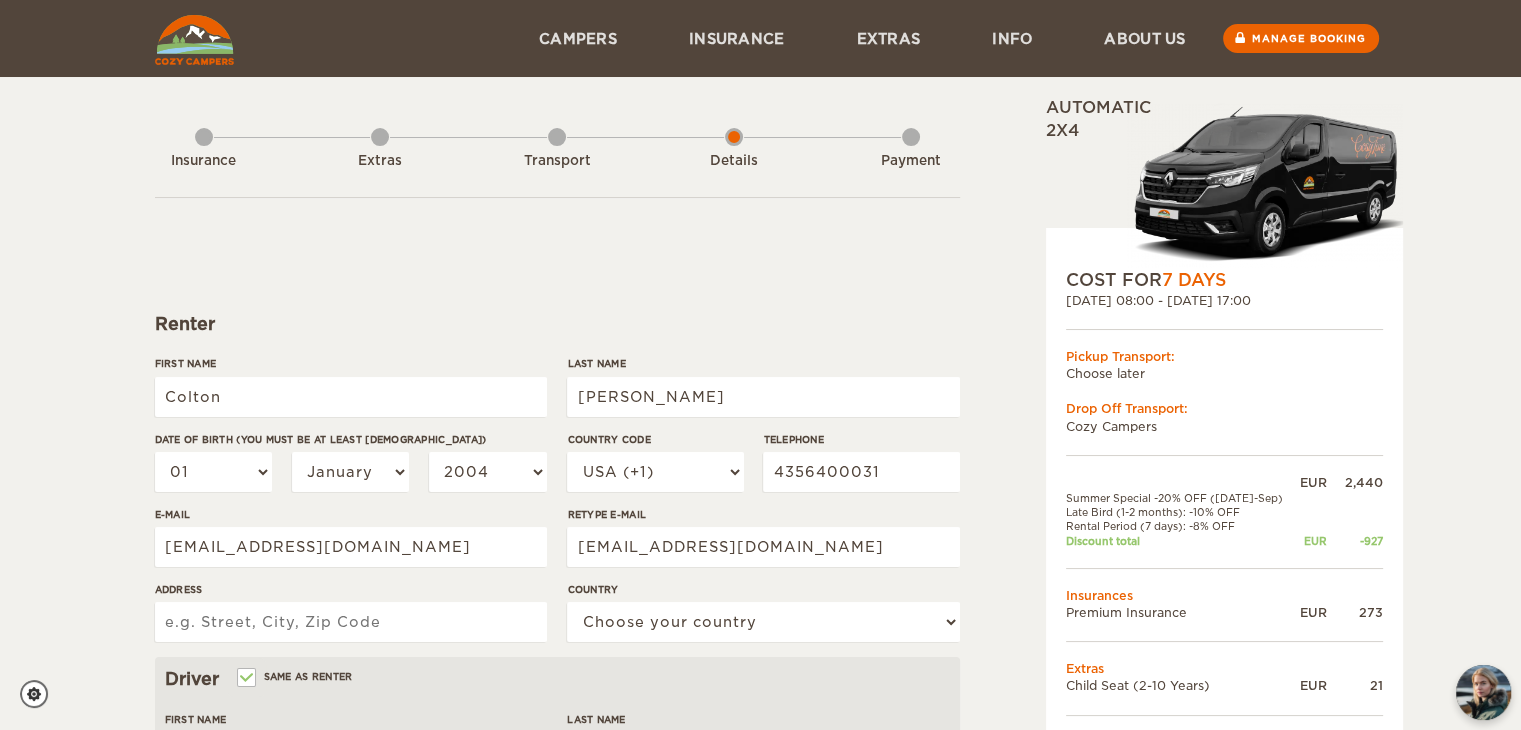 type on "861 W CELEBRATION LOOP" 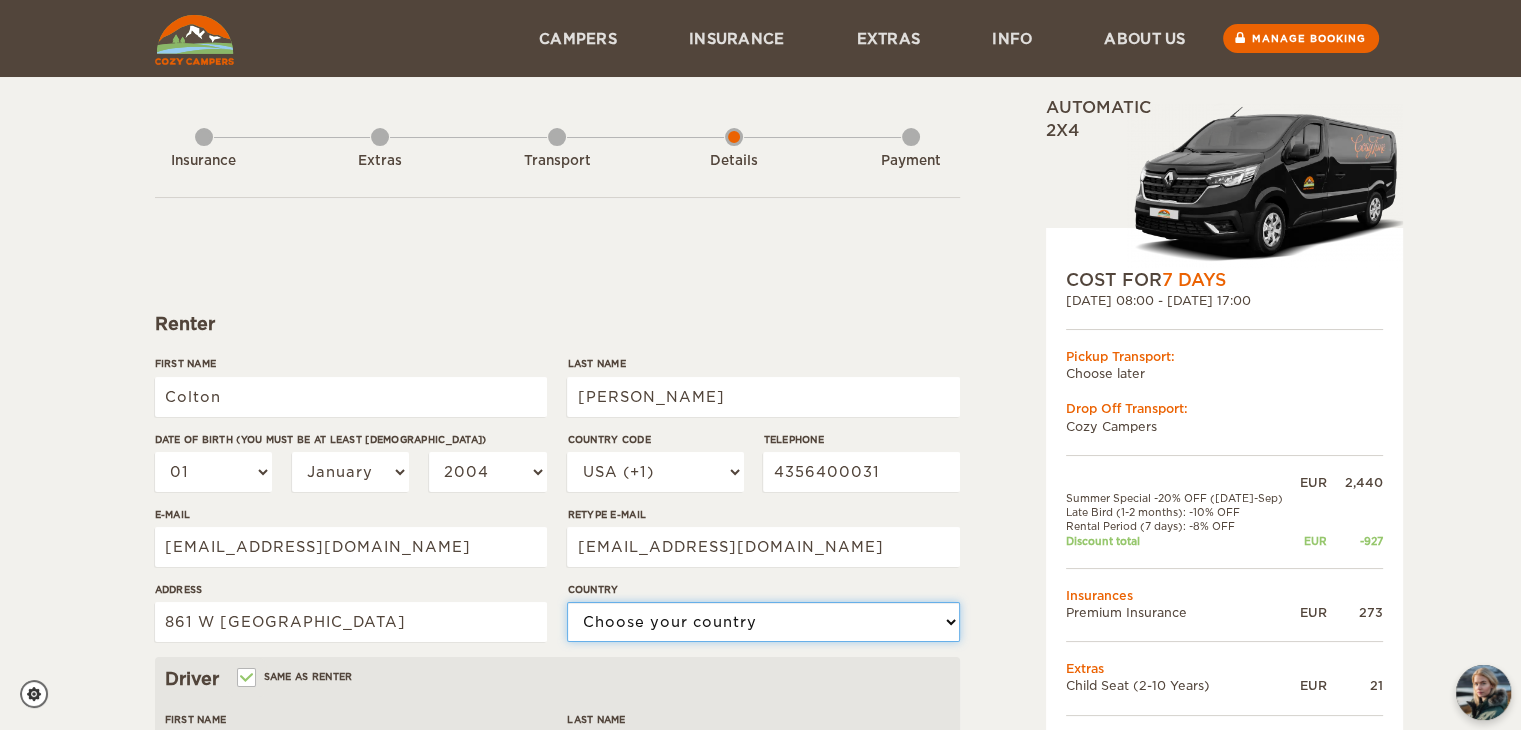 select on "222" 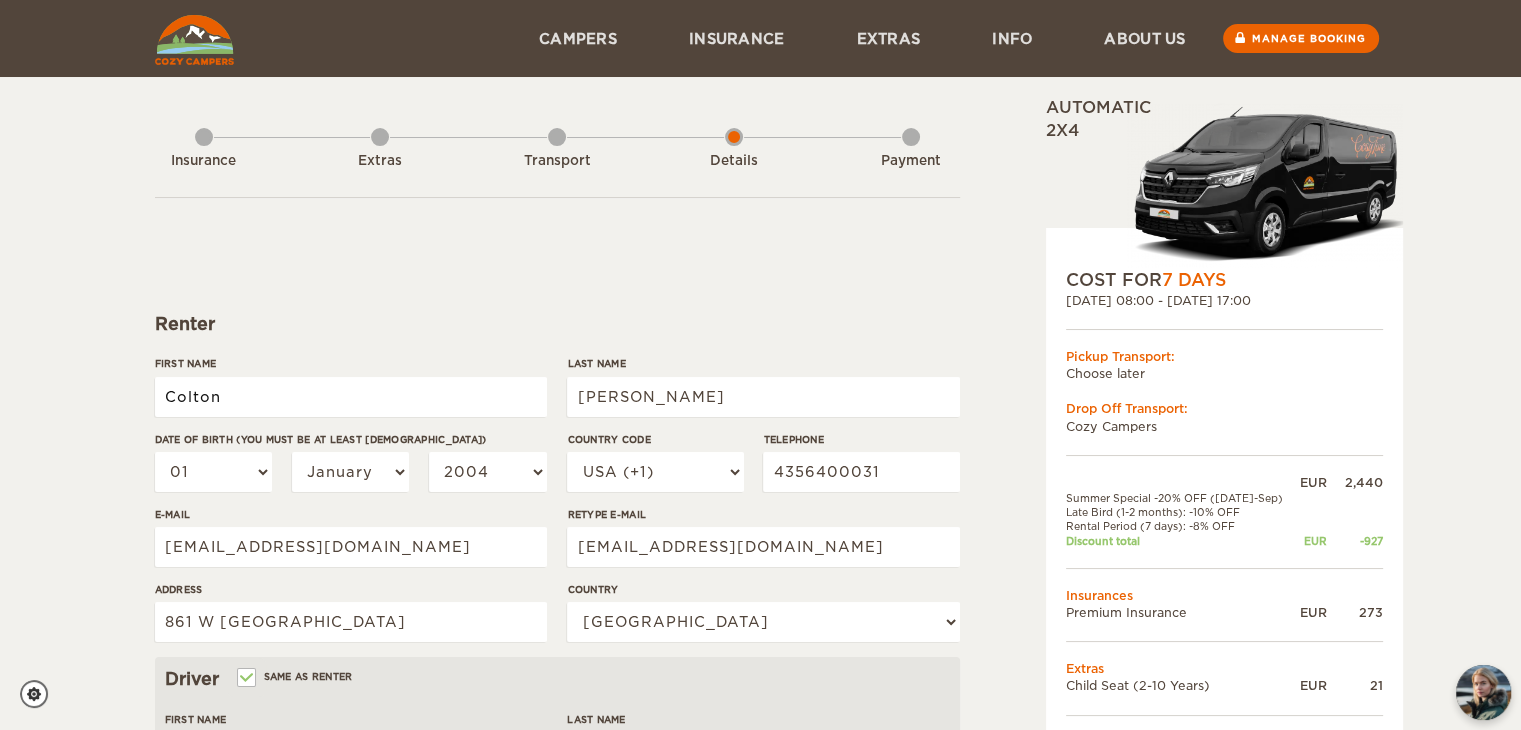 type on "Colton" 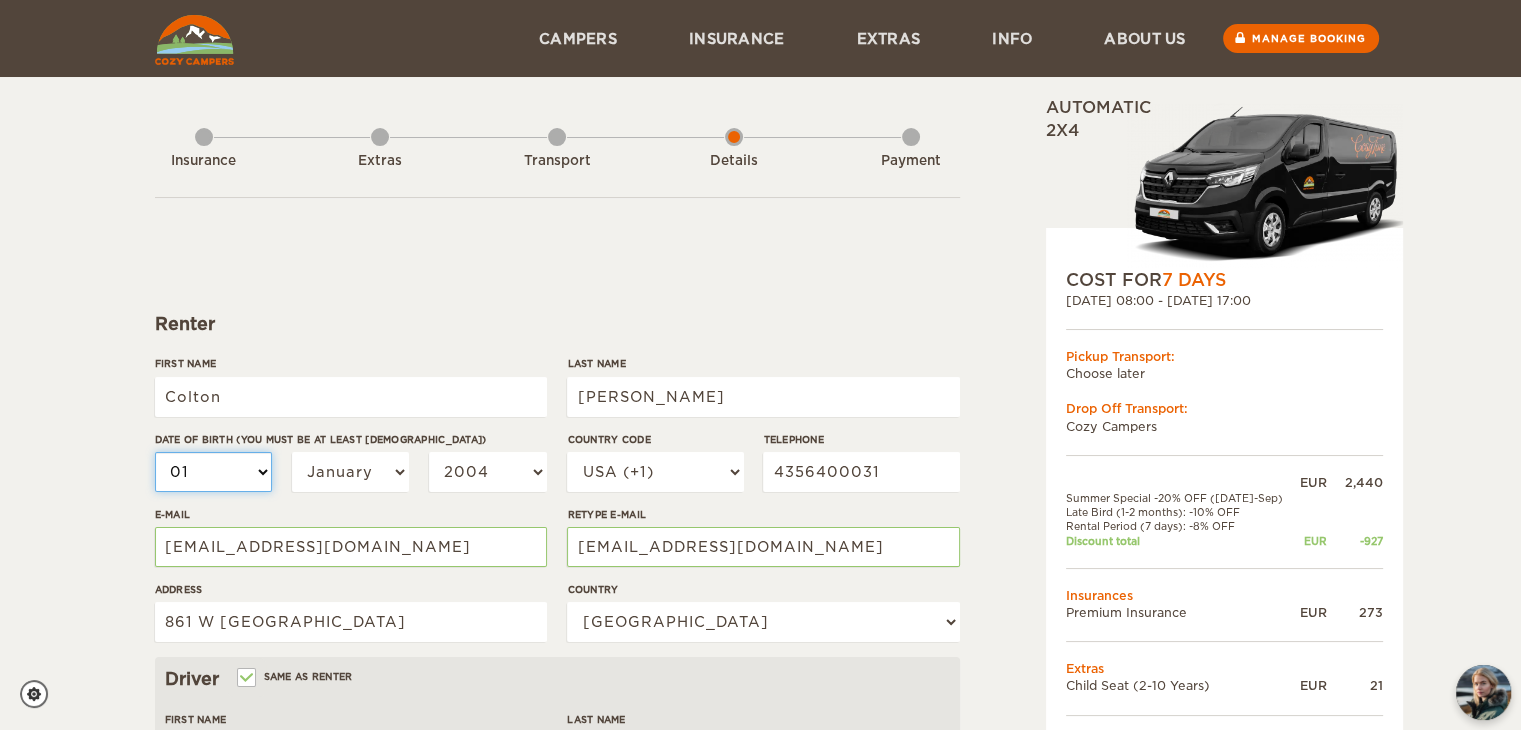 click on "01
02
03
04
05
06
07
08
09
10
11
12
13
14
15
16
17
18
19
20
21
22
23
24
25
26
27
28
29
30
31" at bounding box center (214, 472) 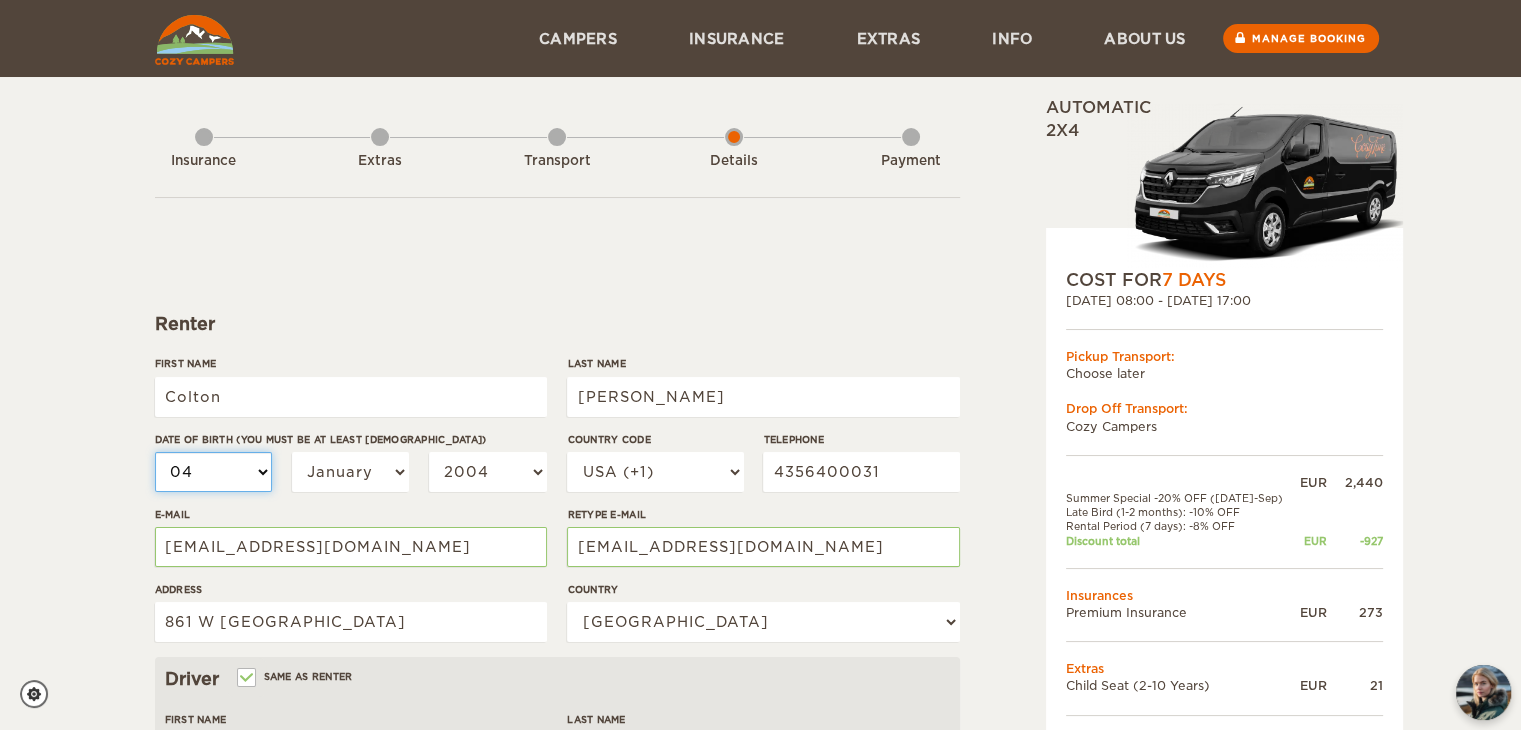 click on "01
02
03
04
05
06
07
08
09
10
11
12
13
14
15
16
17
18
19
20
21
22
23
24
25
26
27
28
29
30
31" at bounding box center [214, 472] 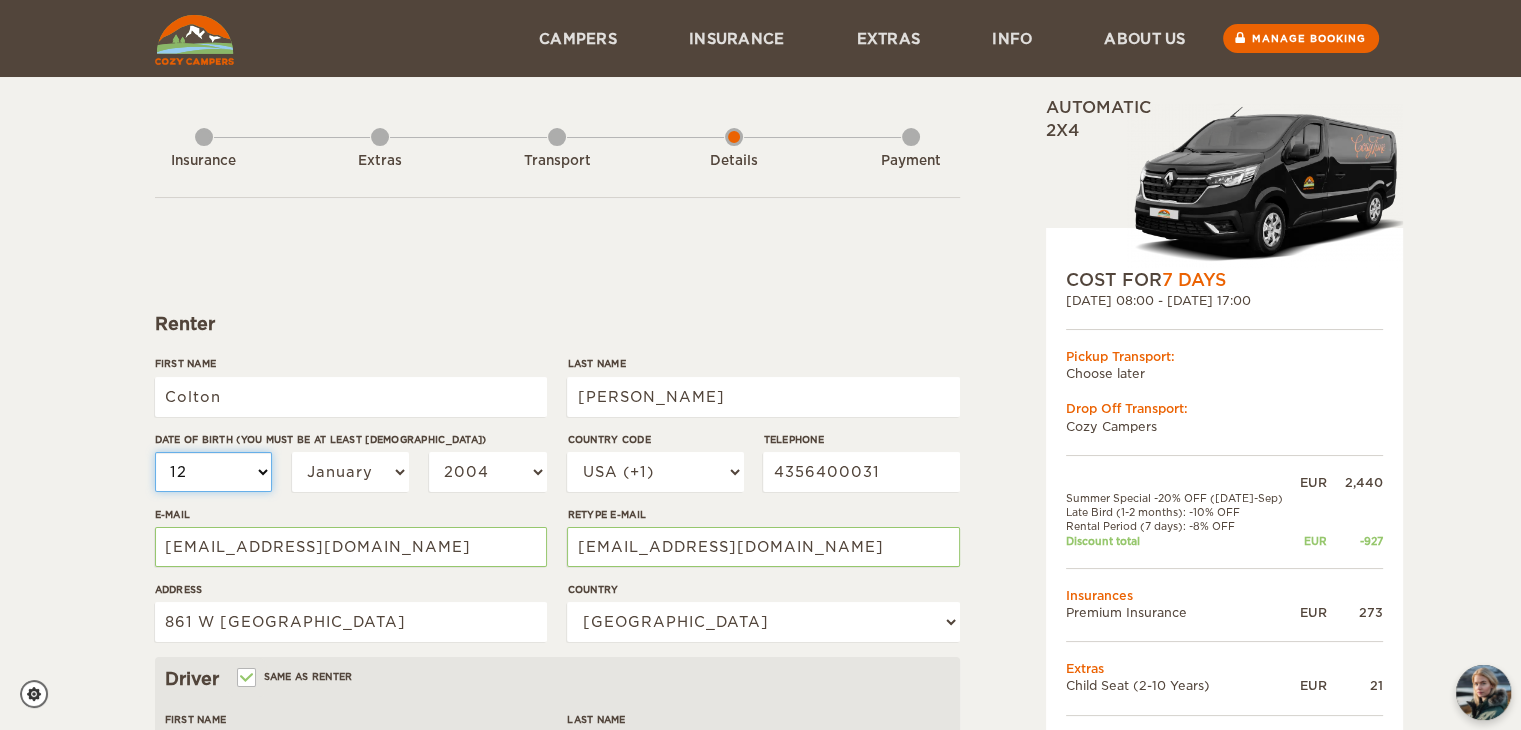 click on "01
02
03
04
05
06
07
08
09
10
11
12
13
14
15
16
17
18
19
20
21
22
23
24
25
26
27
28
29
30
31" at bounding box center [214, 472] 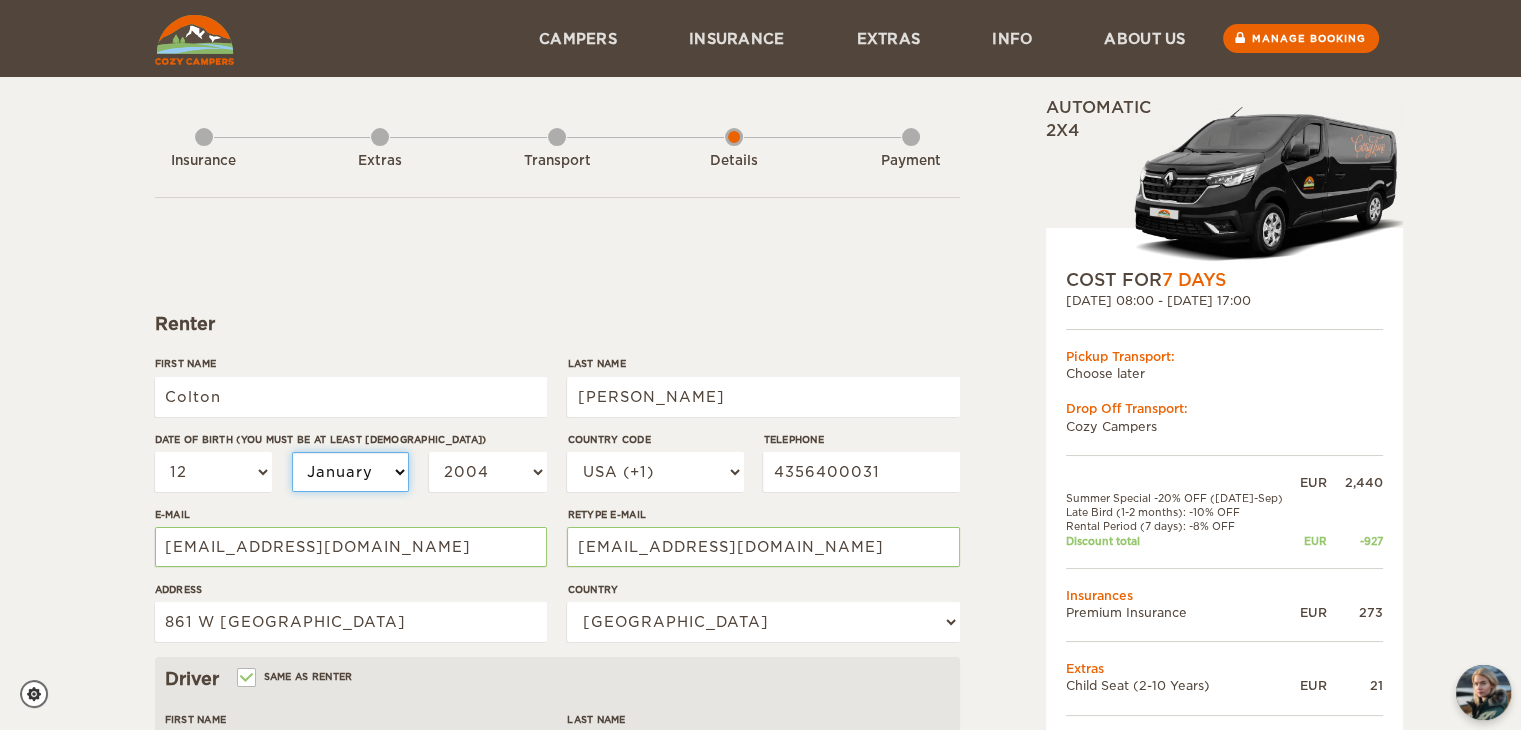 click on "January
February
March
April
May
June
July
August
September
October
November
December" at bounding box center [351, 472] 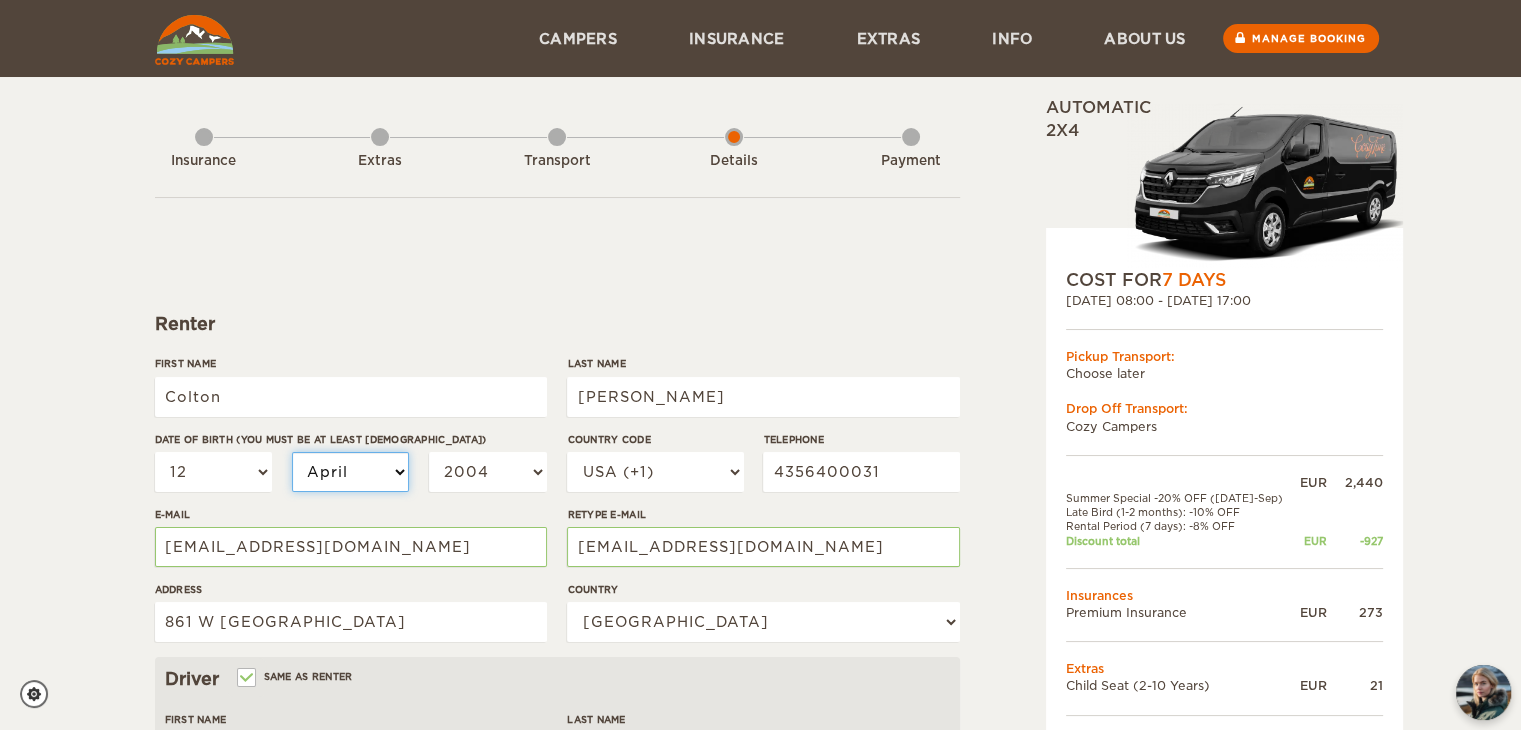 click on "January
February
March
April
May
June
July
August
September
October
November
December" at bounding box center [351, 472] 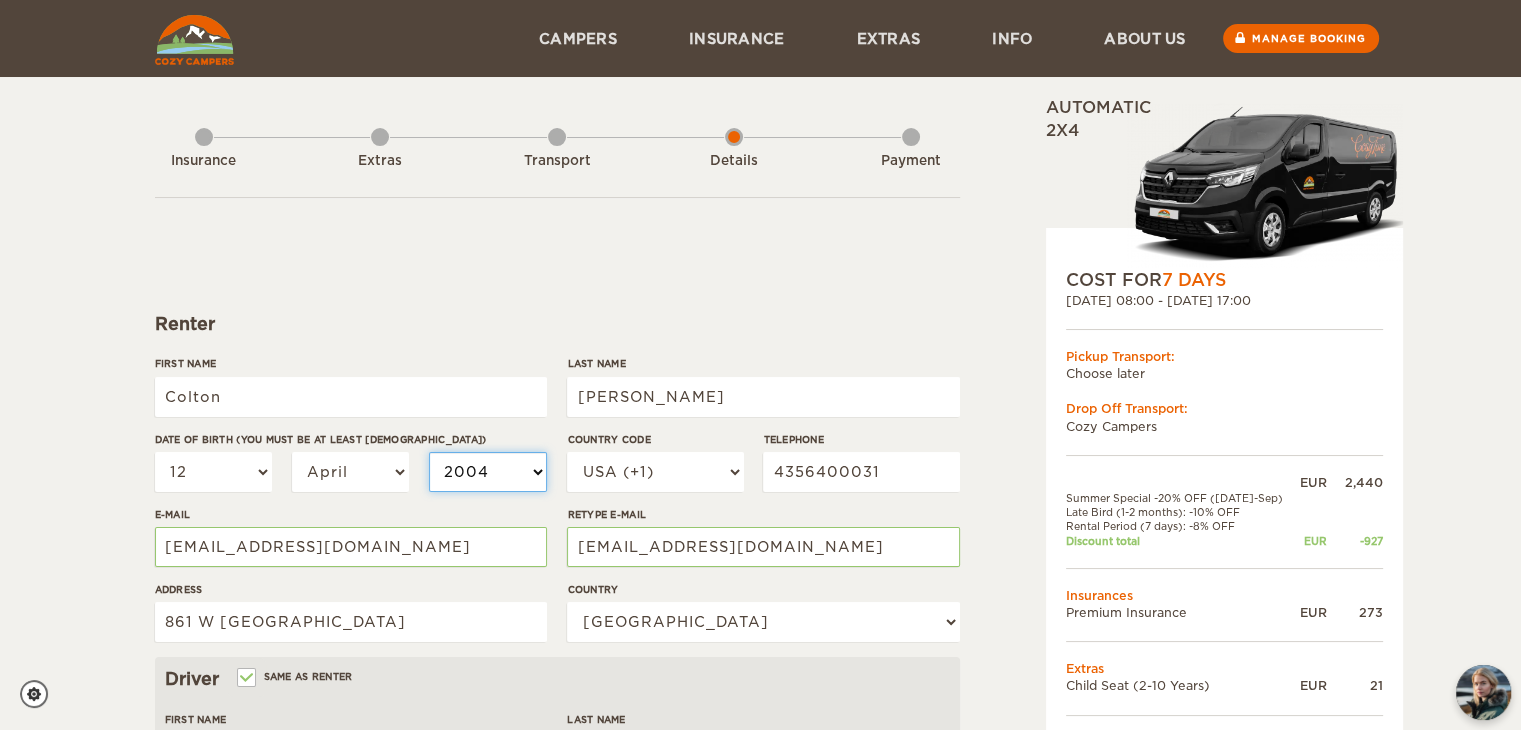 click on "2004 2003 2002 2001 2000 1999 1998 1997 1996 1995 1994 1993 1992 1991 1990 1989 1988 1987 1986 1985 1984 1983 1982 1981 1980 1979 1978 1977 1976 1975 1974 1973 1972 1971 1970 1969 1968 1967 1966 1965 1964 1963 1962 1961 1960 1959 1958 1957 1956 1955 1954 1953 1952 1951 1950 1949 1948 1947 1946 1945 1944 1943 1942 1941 1940 1939 1938 1937 1936 1935 1934 1933 1932 1931 1930 1929 1928 1927 1926 1925 1924 1923 1922 1921 1920 1919 1918 1917 1916 1915 1914 1913 1912 1911 1910 1909 1908 1907 1906 1905 1904 1903 1902 1901 1900 1899 1898 1897 1896 1895 1894 1893 1892 1891 1890 1889 1888 1887 1886 1885 1884 1883 1882 1881 1880 1879 1878 1877 1876 1875" at bounding box center [488, 472] 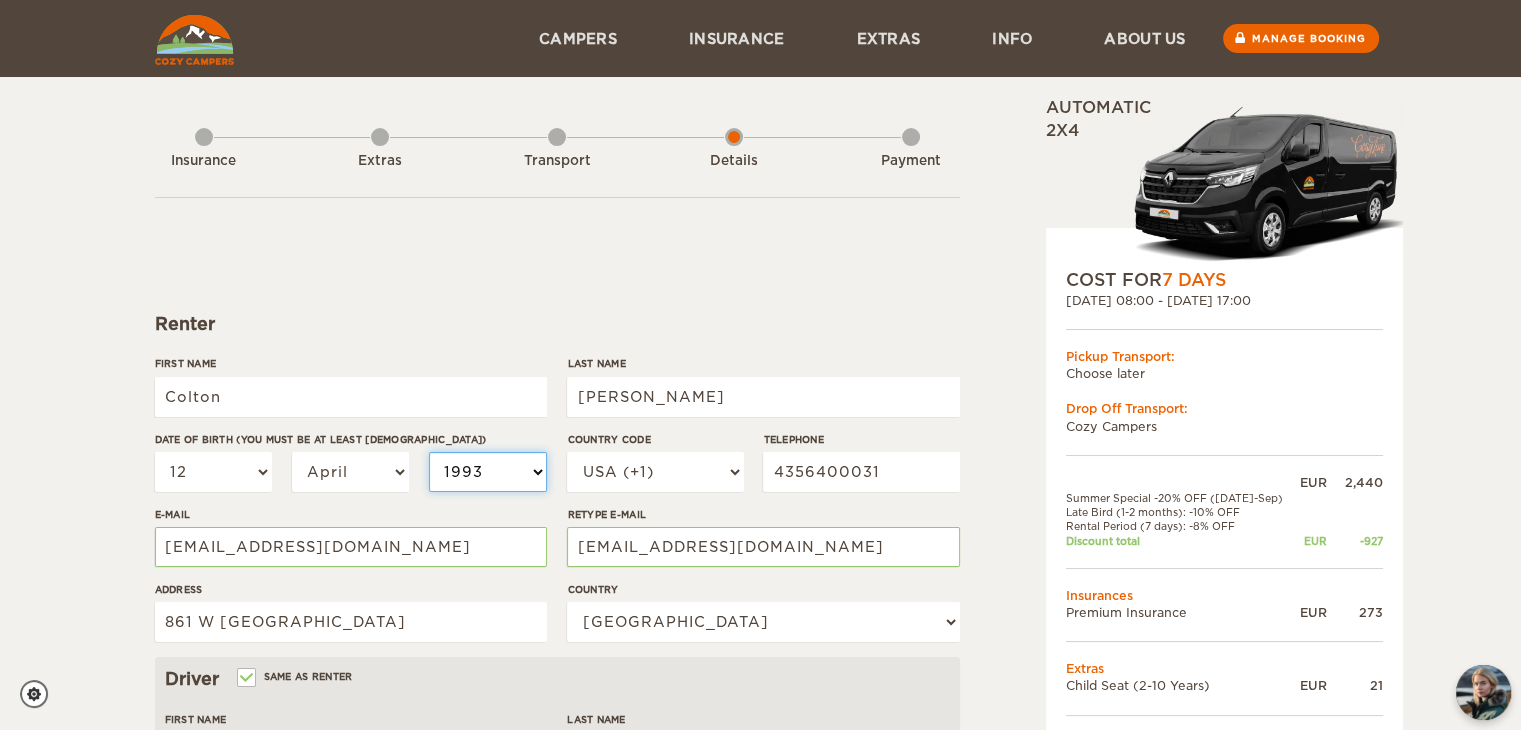 click on "2004 2003 2002 2001 2000 1999 1998 1997 1996 1995 1994 1993 1992 1991 1990 1989 1988 1987 1986 1985 1984 1983 1982 1981 1980 1979 1978 1977 1976 1975 1974 1973 1972 1971 1970 1969 1968 1967 1966 1965 1964 1963 1962 1961 1960 1959 1958 1957 1956 1955 1954 1953 1952 1951 1950 1949 1948 1947 1946 1945 1944 1943 1942 1941 1940 1939 1938 1937 1936 1935 1934 1933 1932 1931 1930 1929 1928 1927 1926 1925 1924 1923 1922 1921 1920 1919 1918 1917 1916 1915 1914 1913 1912 1911 1910 1909 1908 1907 1906 1905 1904 1903 1902 1901 1900 1899 1898 1897 1896 1895 1894 1893 1892 1891 1890 1889 1888 1887 1886 1885 1884 1883 1882 1881 1880 1879 1878 1877 1876 1875" at bounding box center [488, 472] 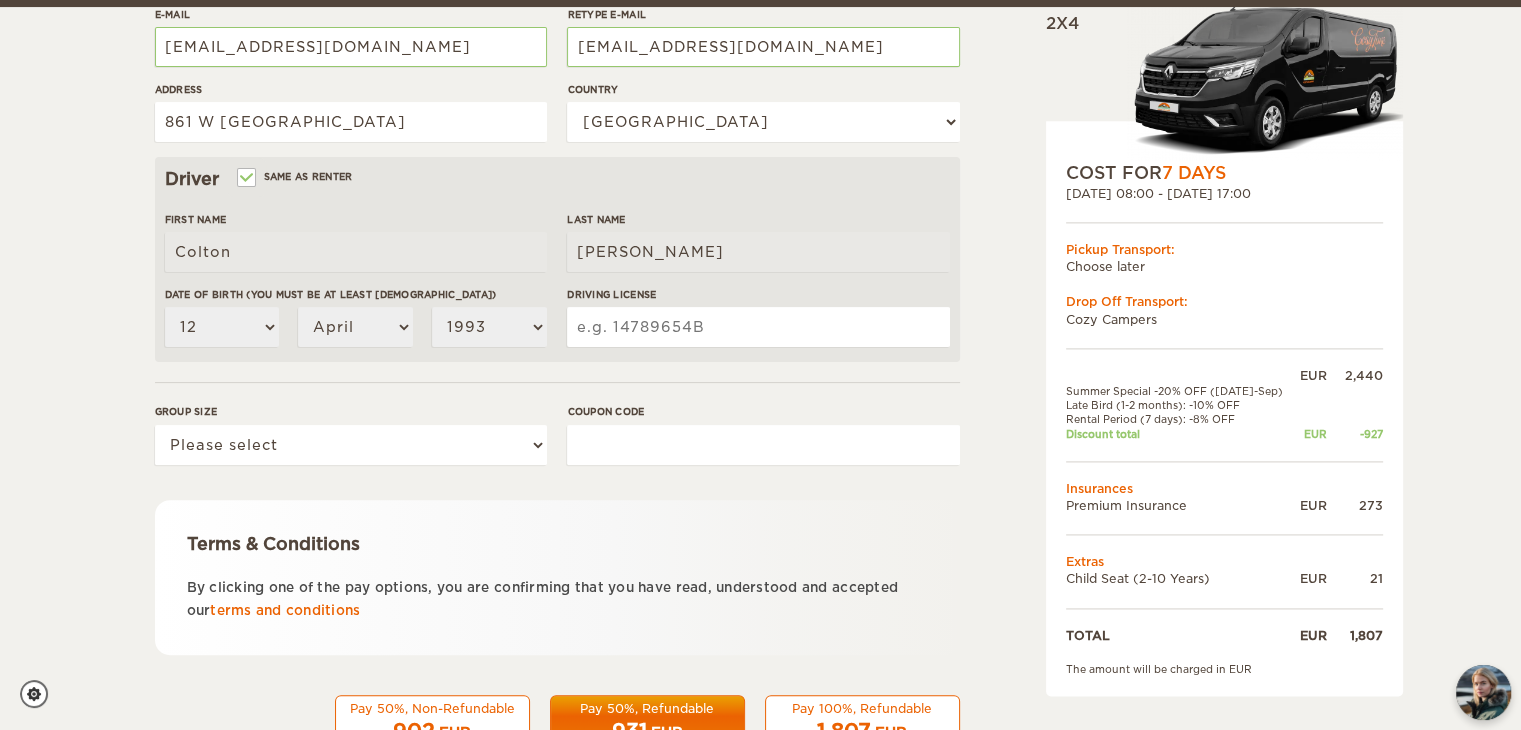scroll, scrollTop: 508, scrollLeft: 0, axis: vertical 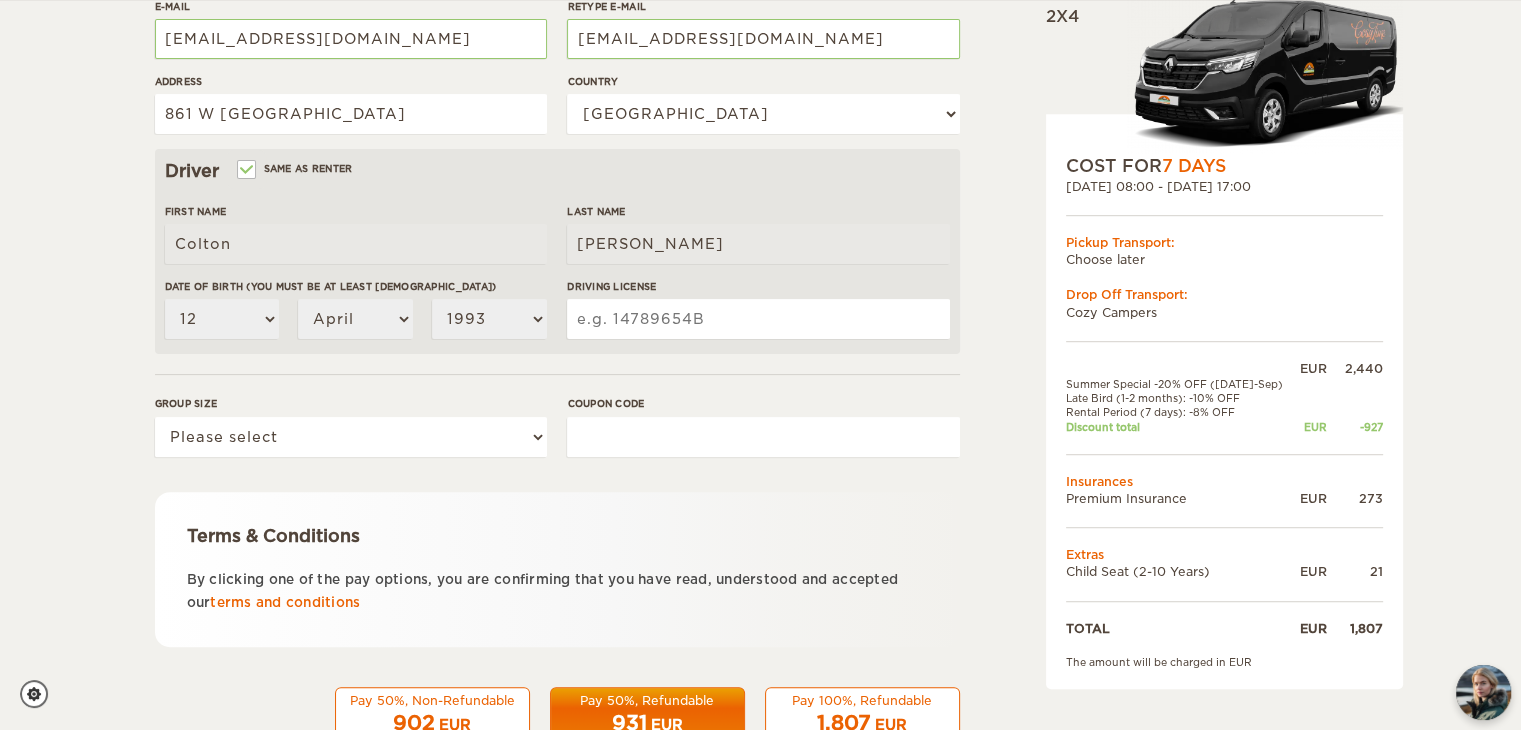 click on "Driving License" at bounding box center (758, 319) 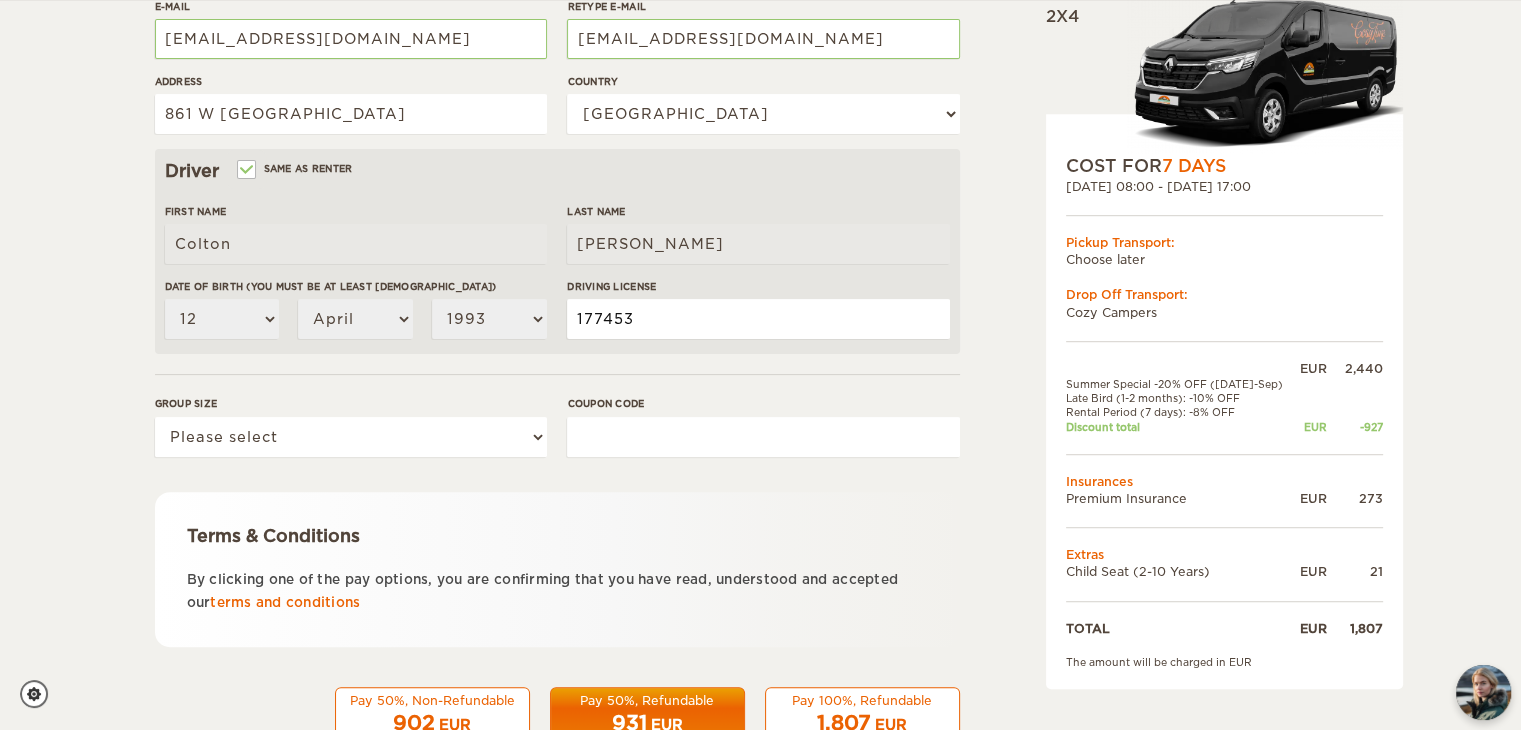 type on "177453" 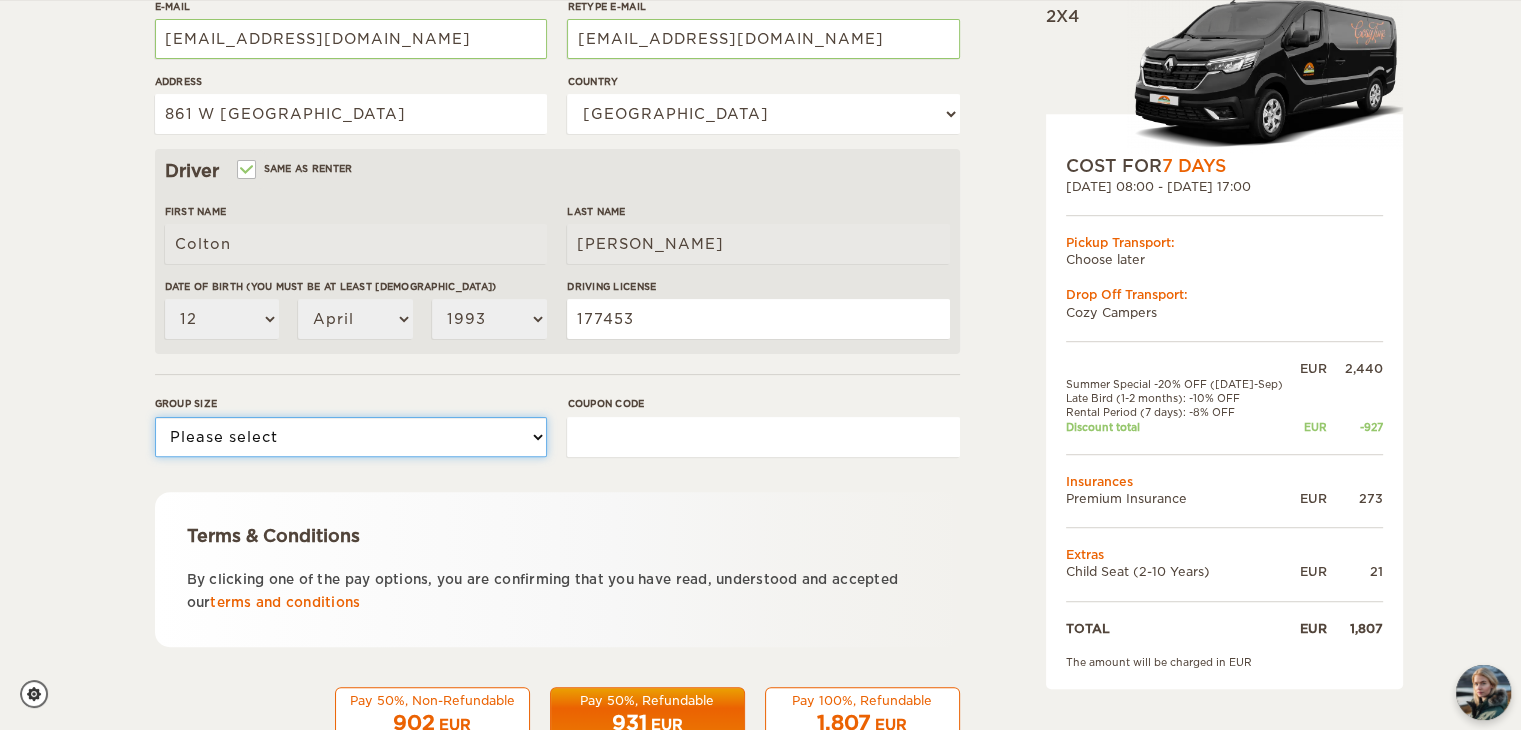 click on "Please select
1 2 3" at bounding box center (351, 437) 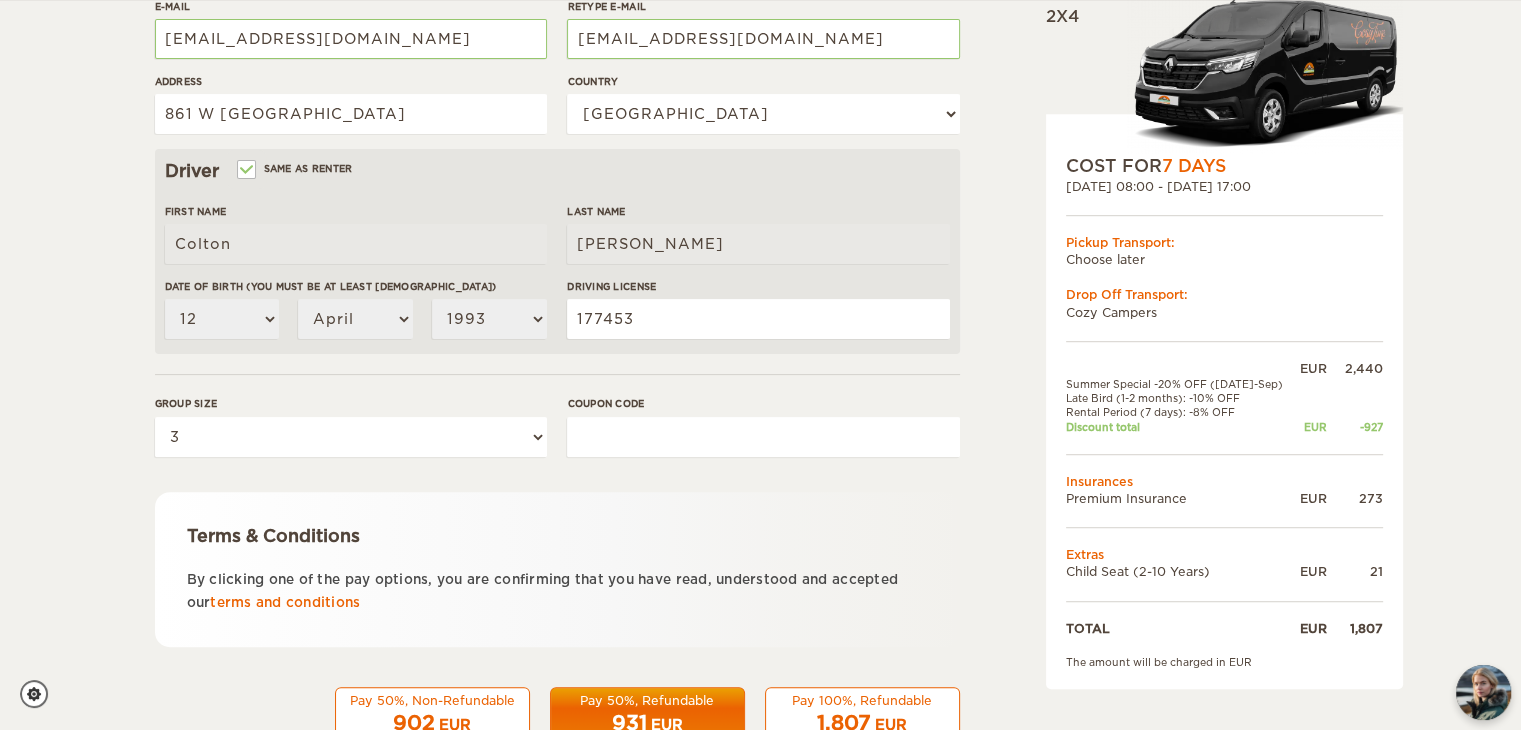 click on "Coupon code" at bounding box center (763, 437) 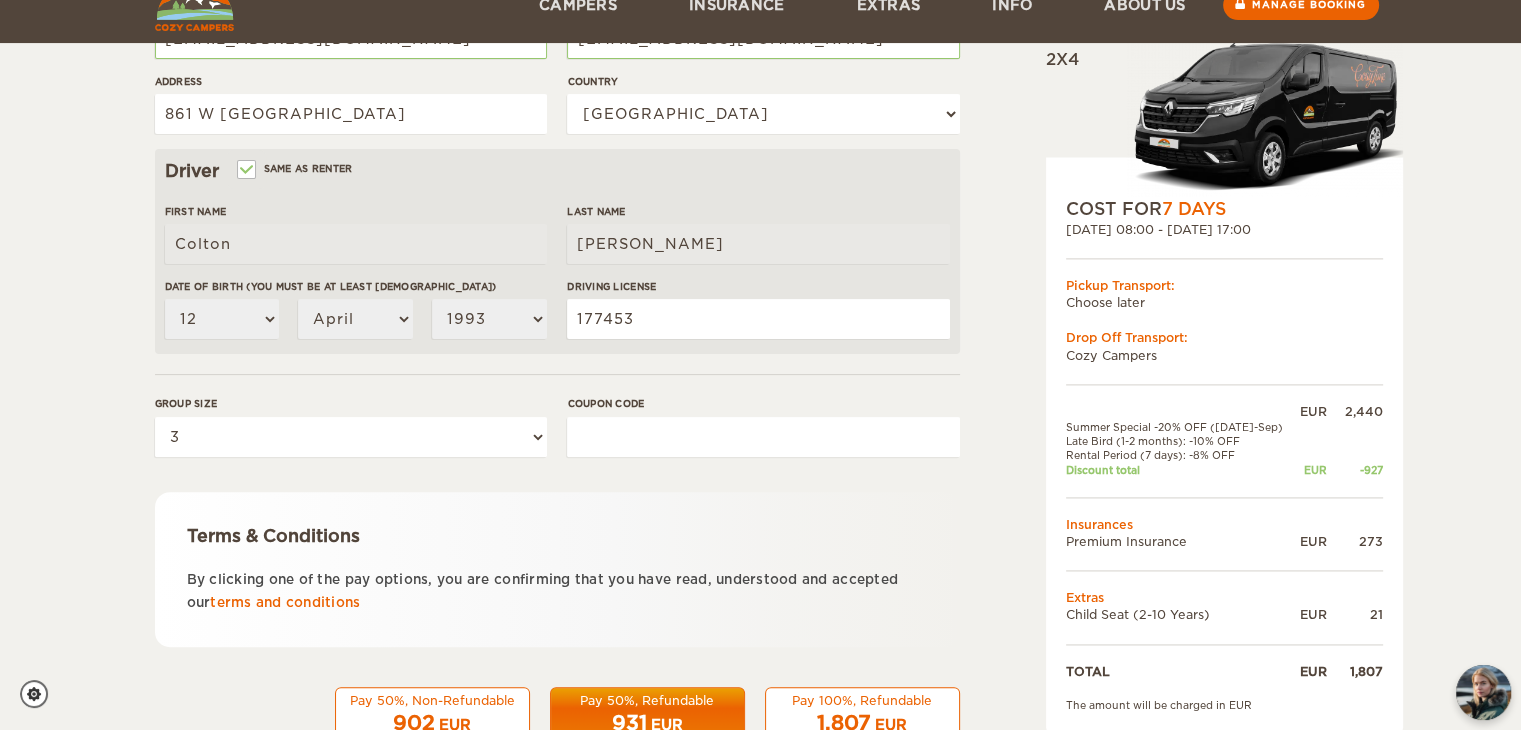 scroll, scrollTop: 570, scrollLeft: 0, axis: vertical 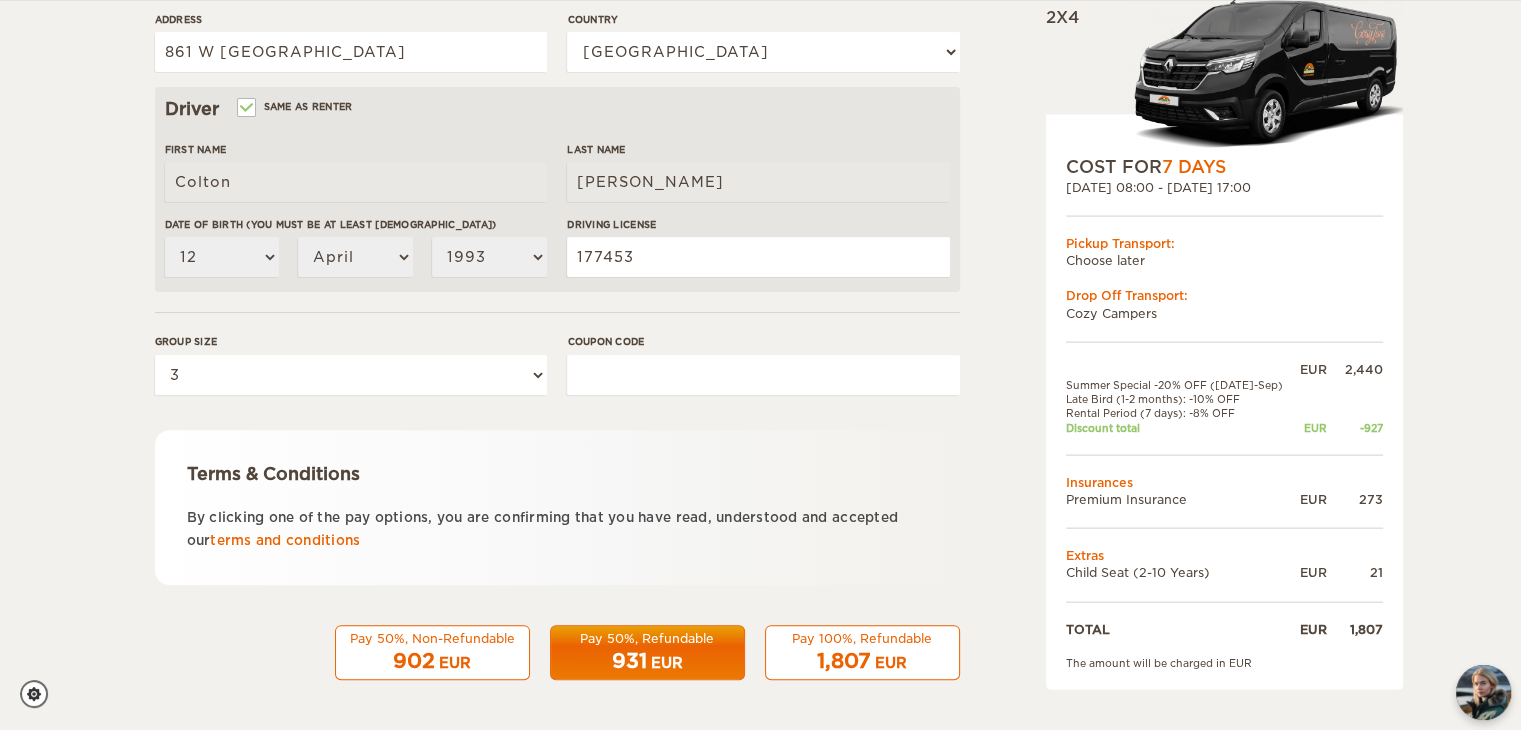 click on "Coupon code" at bounding box center (763, 375) 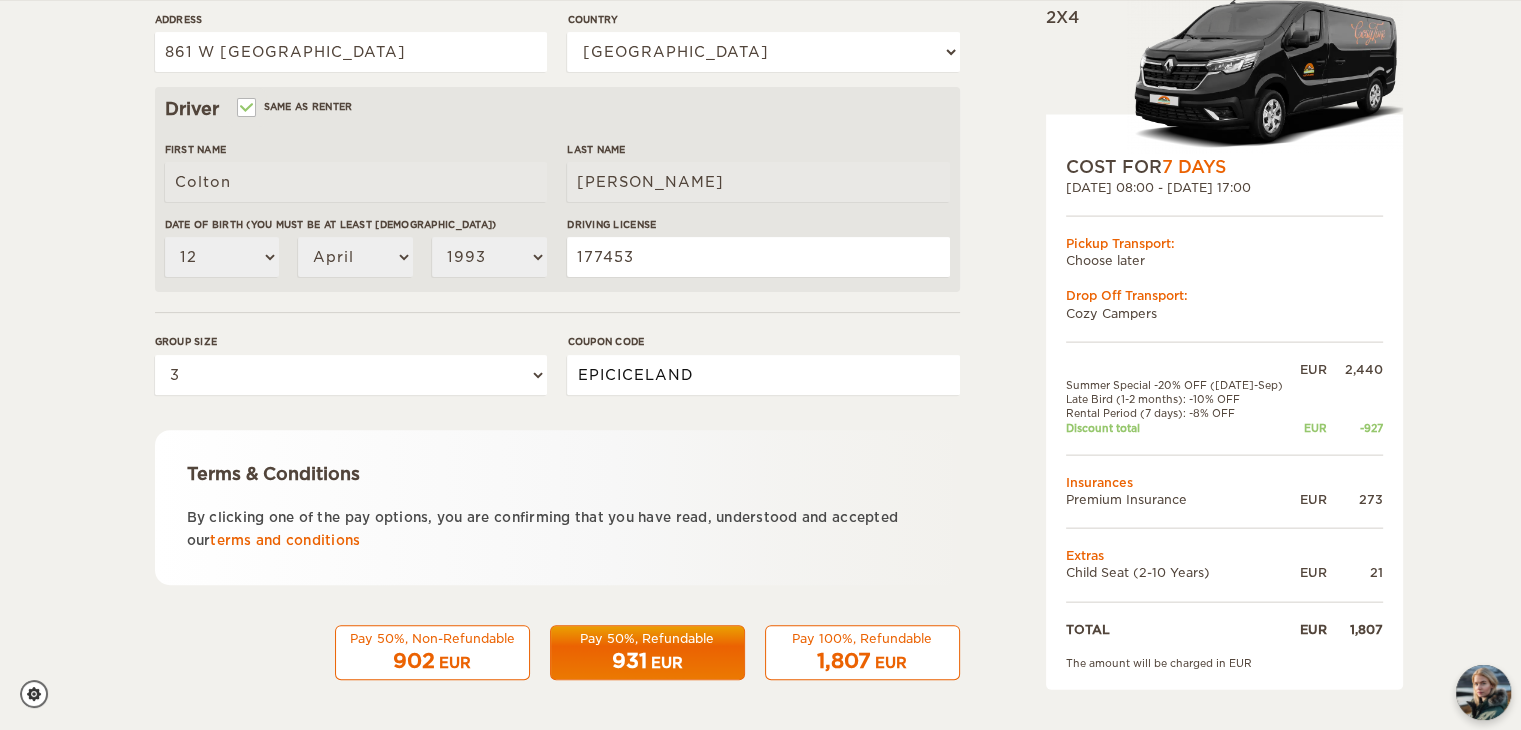 type on "EPICICELAND" 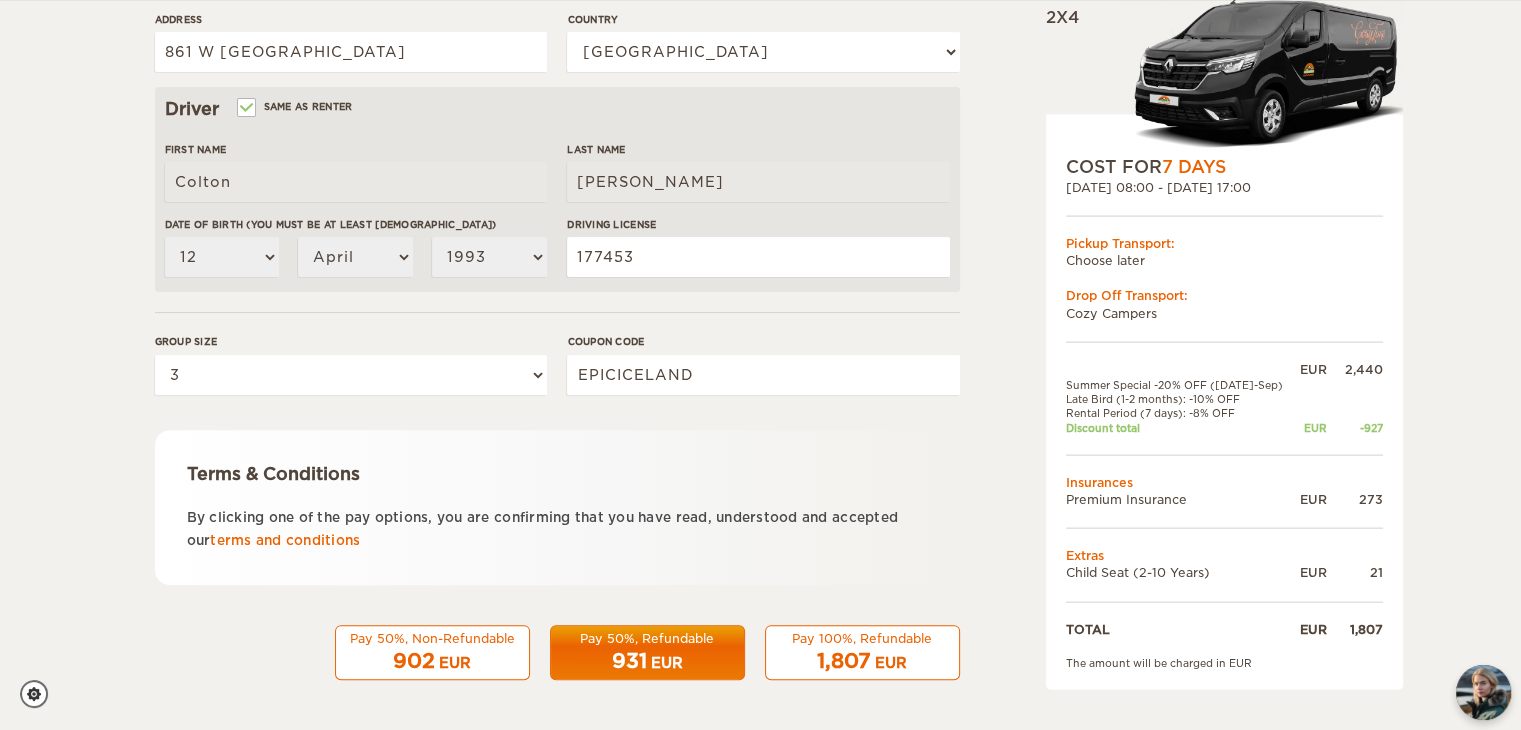 click on "Coupon code
EPICICELAND" at bounding box center (763, 371) 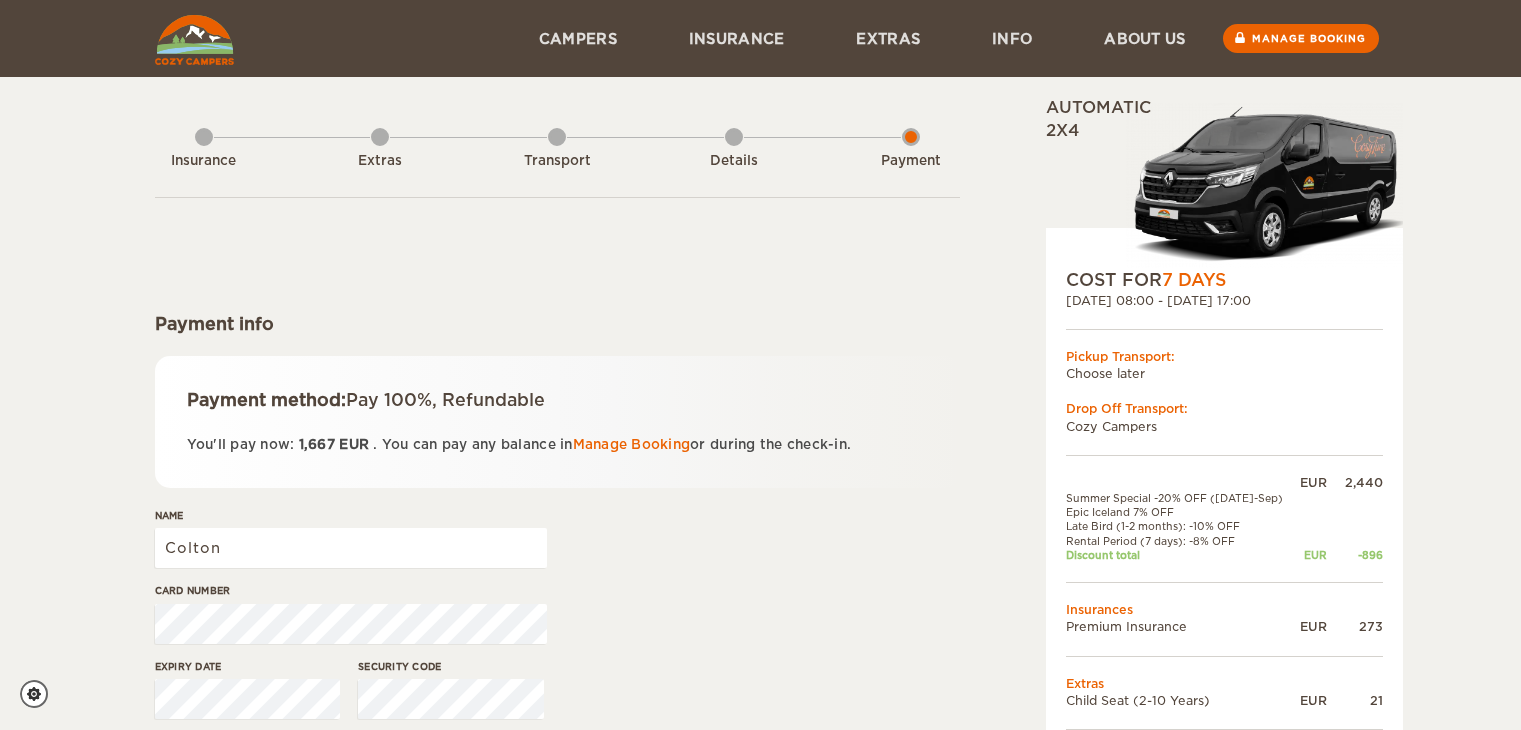 scroll, scrollTop: 0, scrollLeft: 0, axis: both 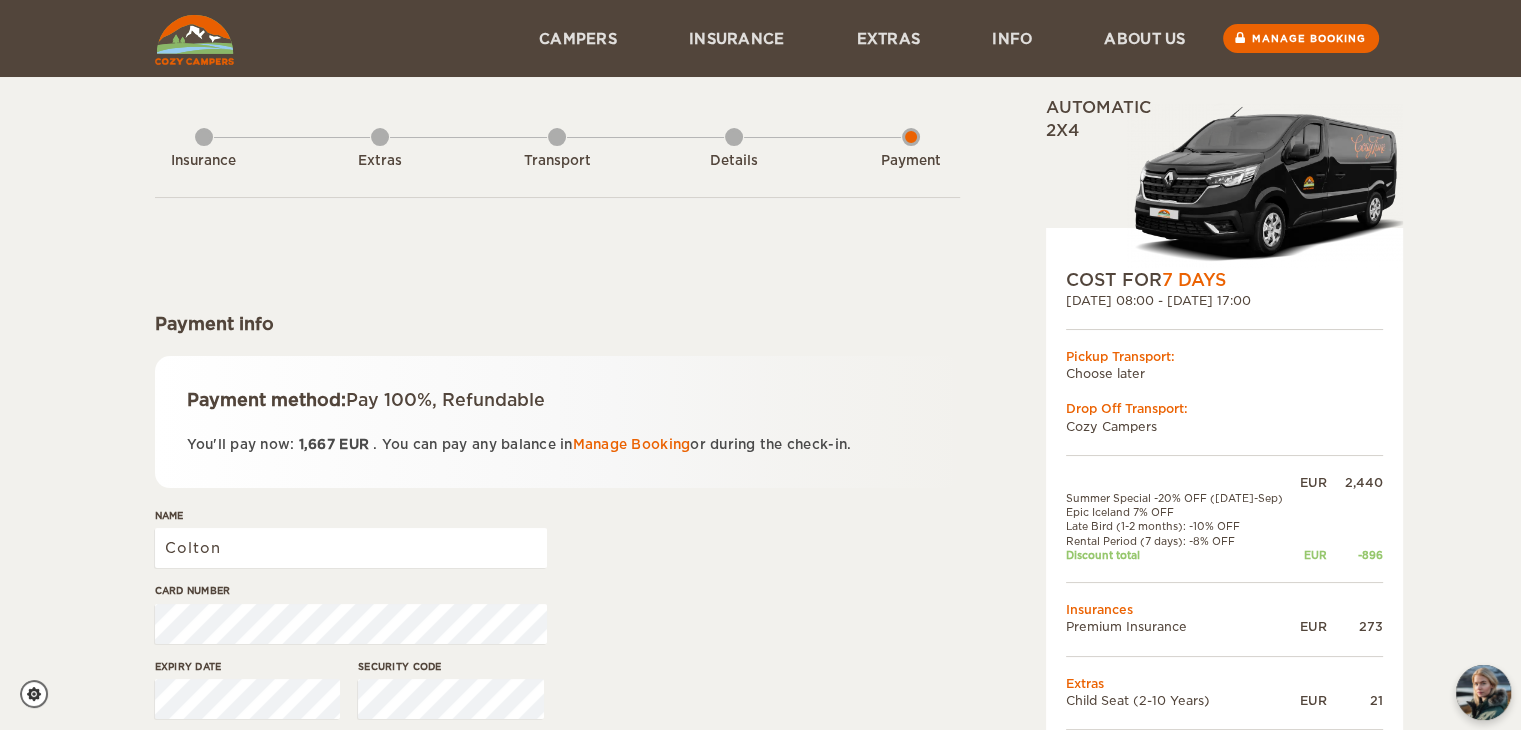 click on "Details" at bounding box center (734, 157) 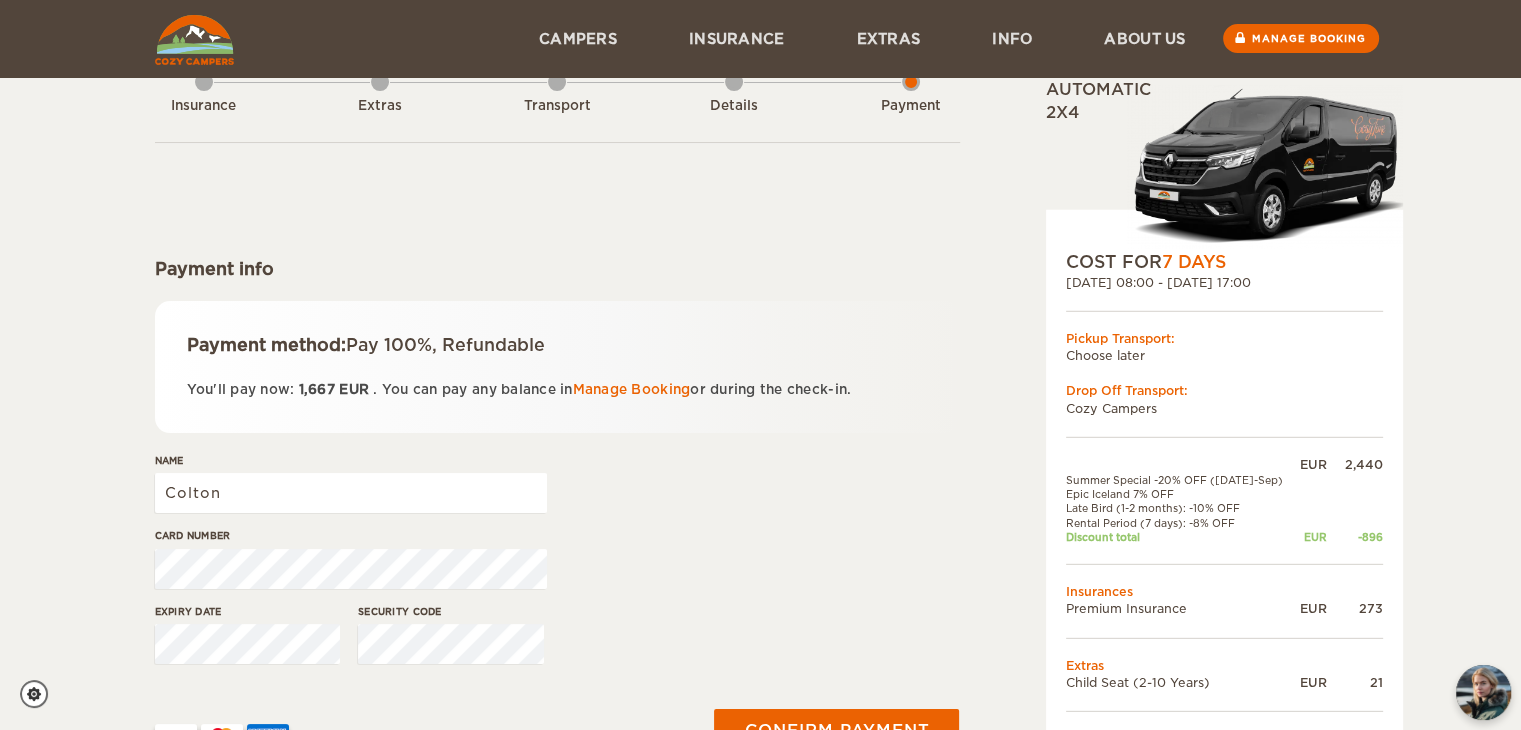 scroll, scrollTop: 0, scrollLeft: 0, axis: both 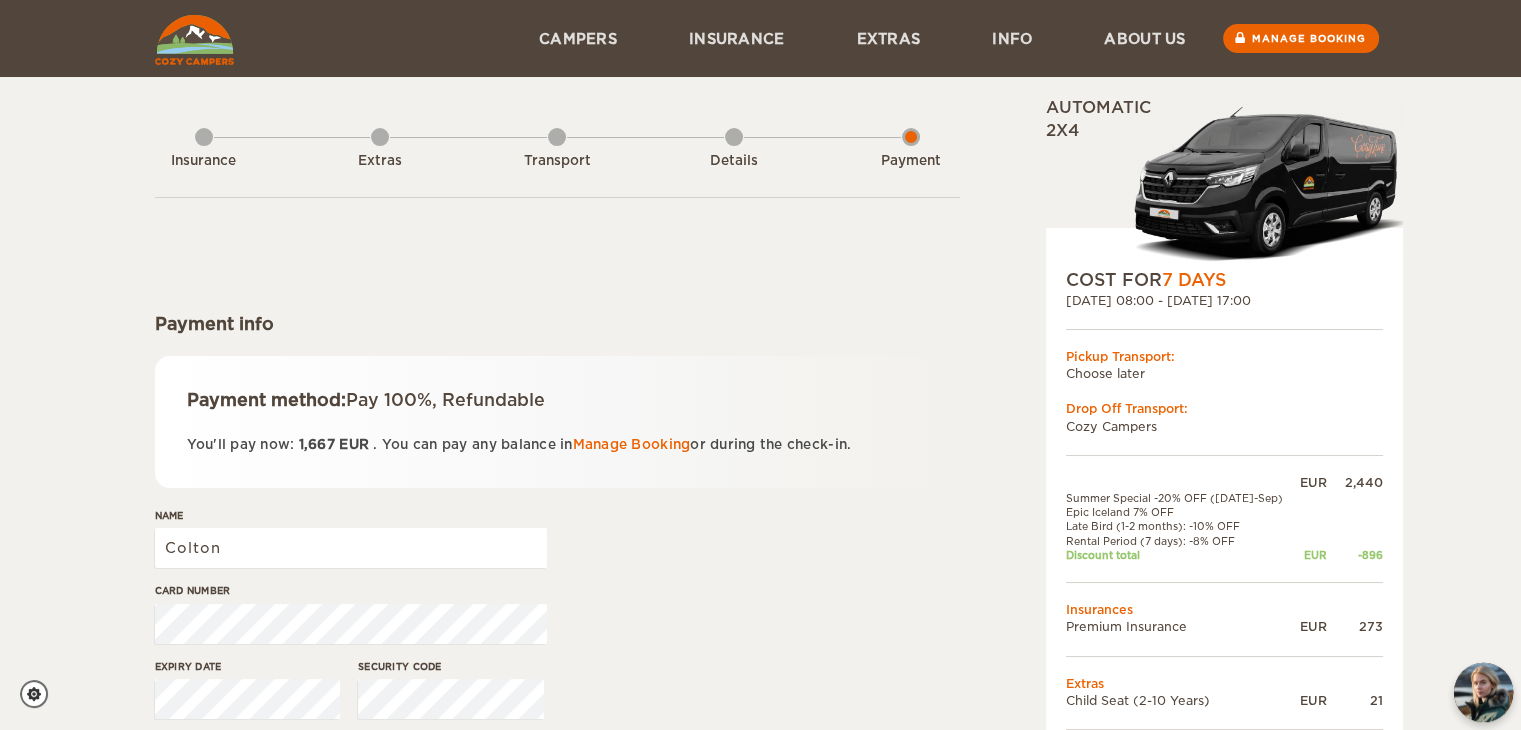 click at bounding box center [1483, 692] 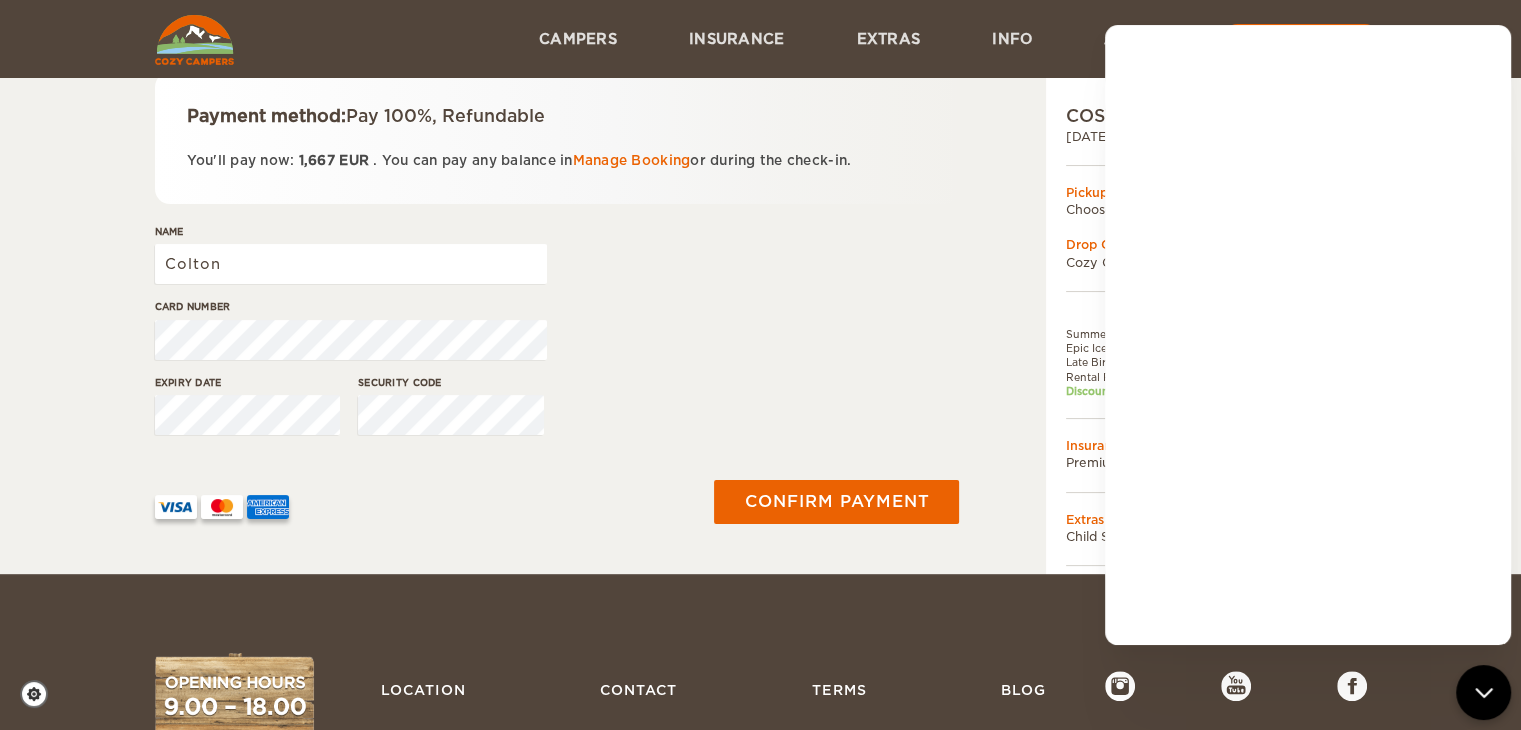scroll, scrollTop: 0, scrollLeft: 0, axis: both 